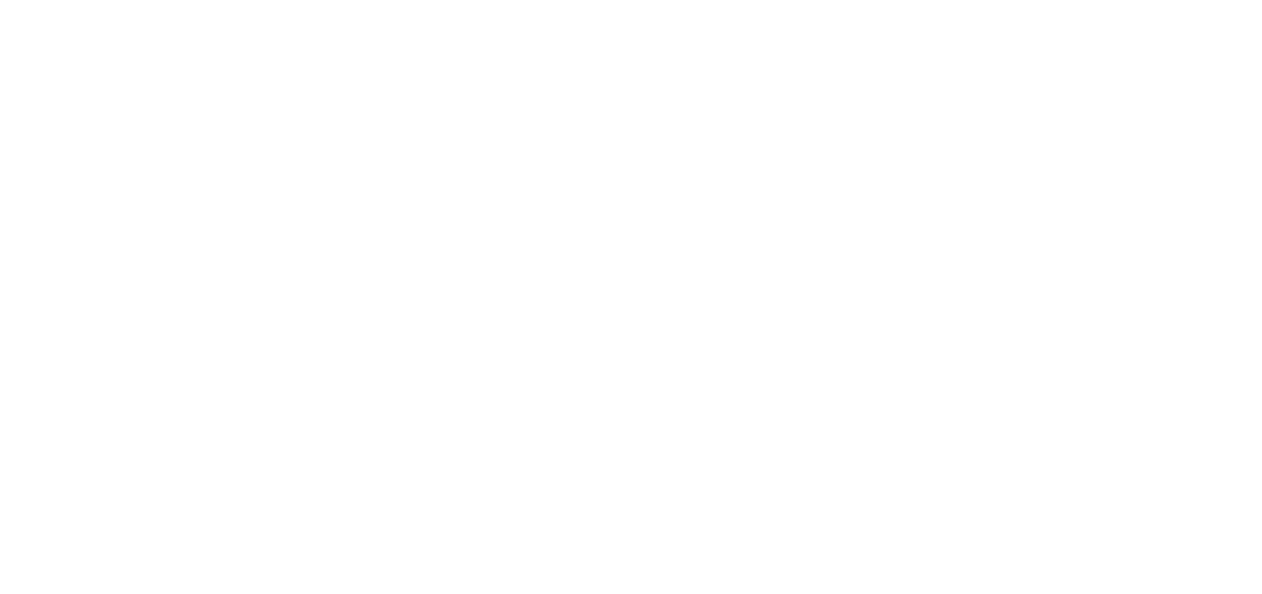 scroll, scrollTop: 0, scrollLeft: 0, axis: both 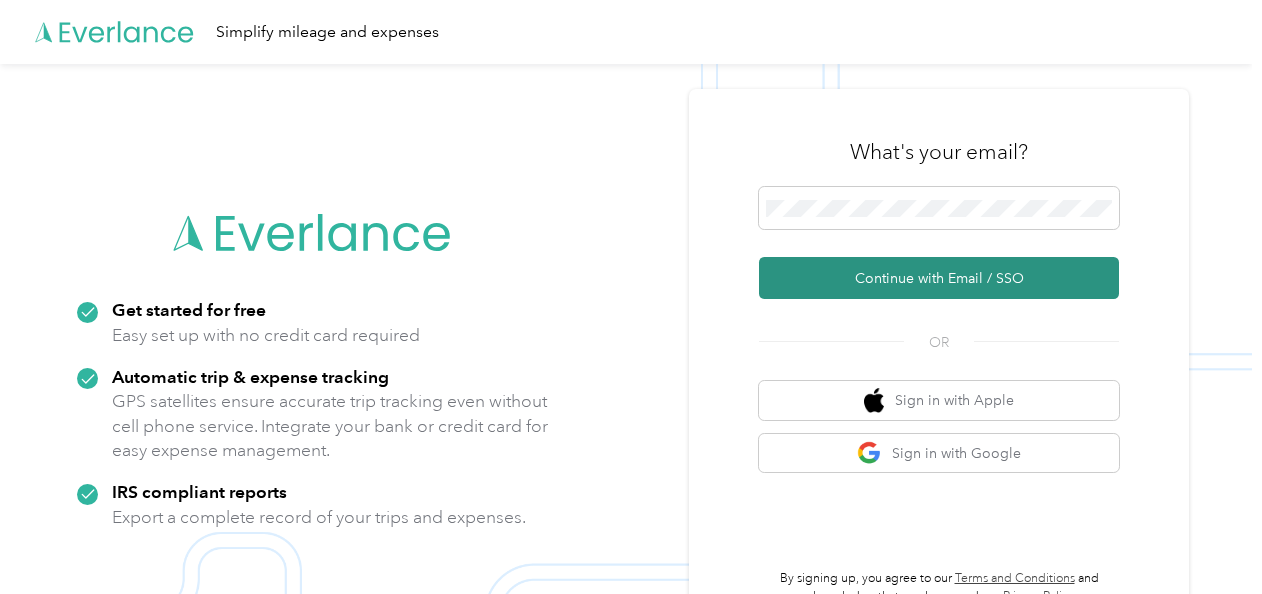 click on "Continue with Email / SSO" at bounding box center (939, 278) 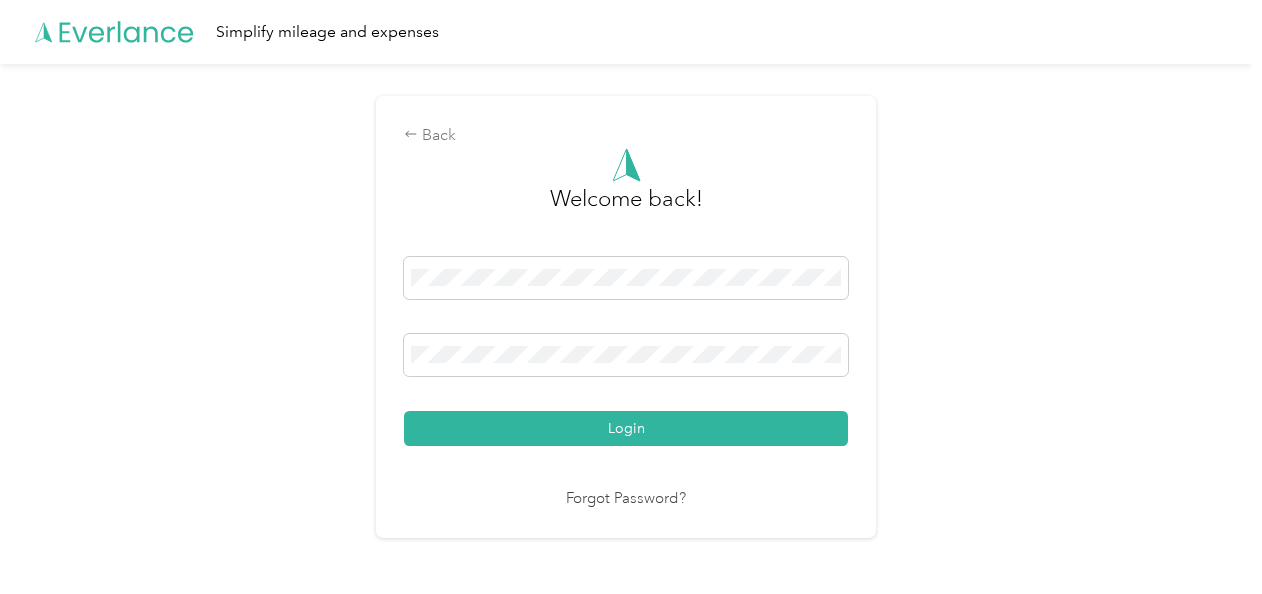 click on "Login" at bounding box center [626, 428] 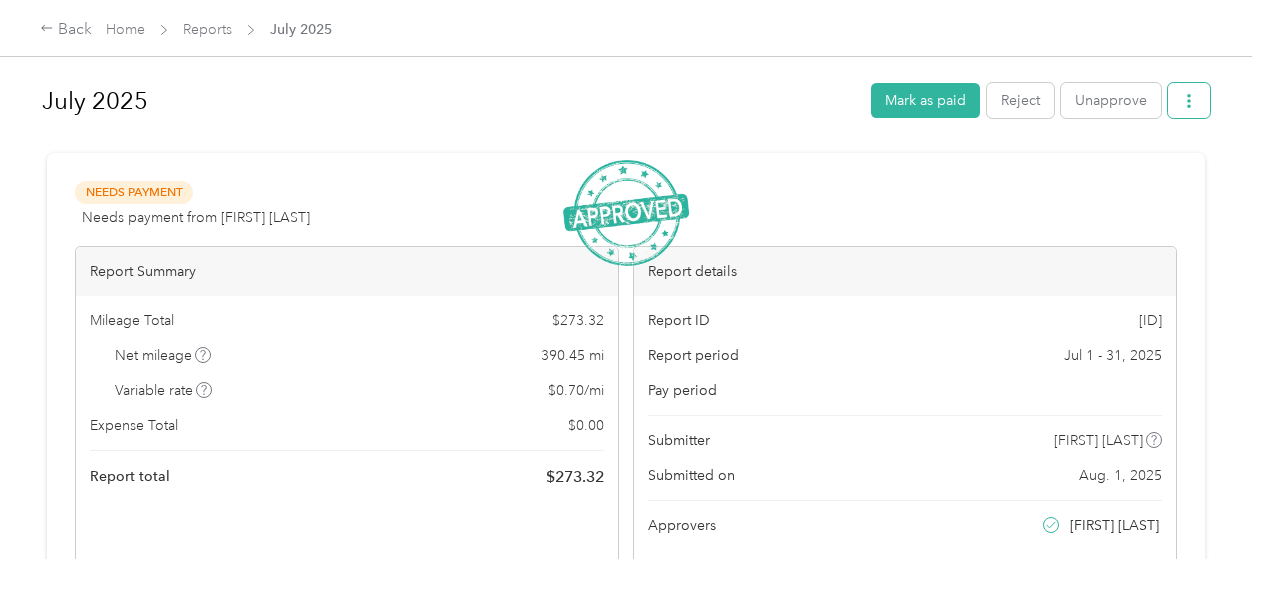 click at bounding box center (1189, 100) 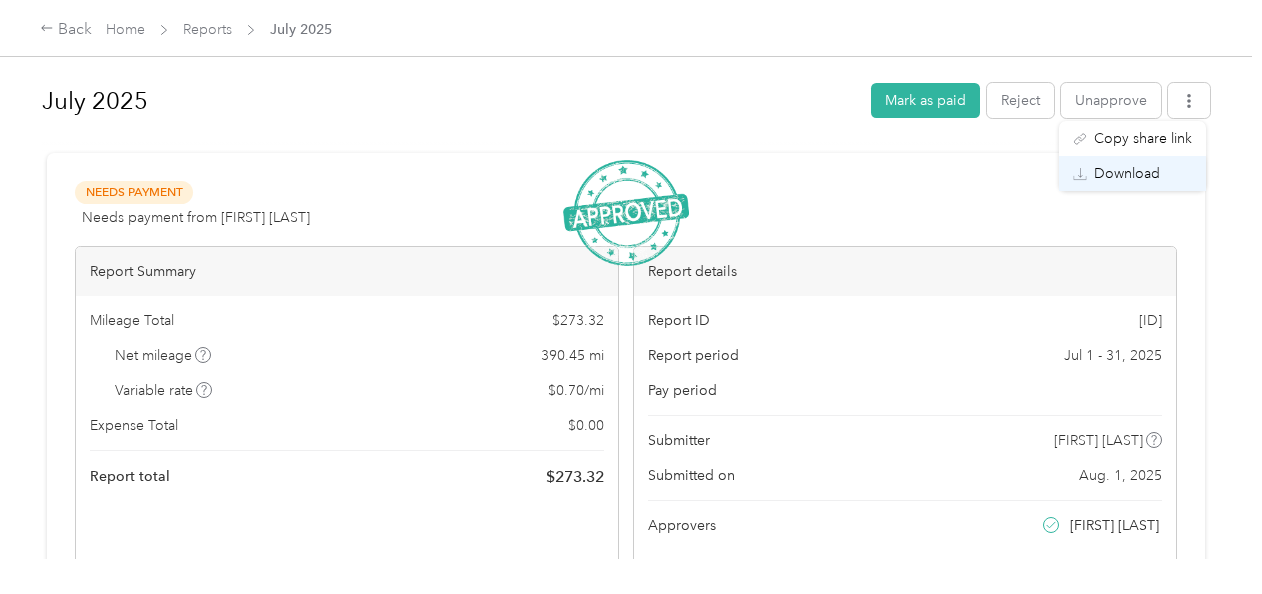 click on "Download" at bounding box center (1127, 173) 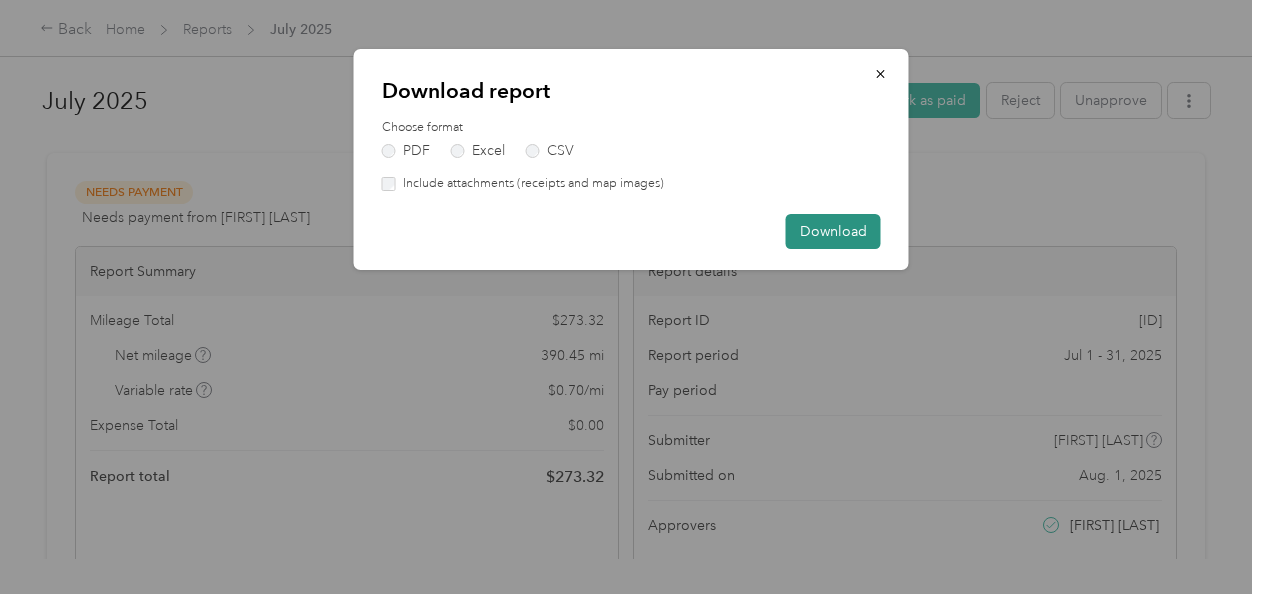 click on "Download" at bounding box center (833, 231) 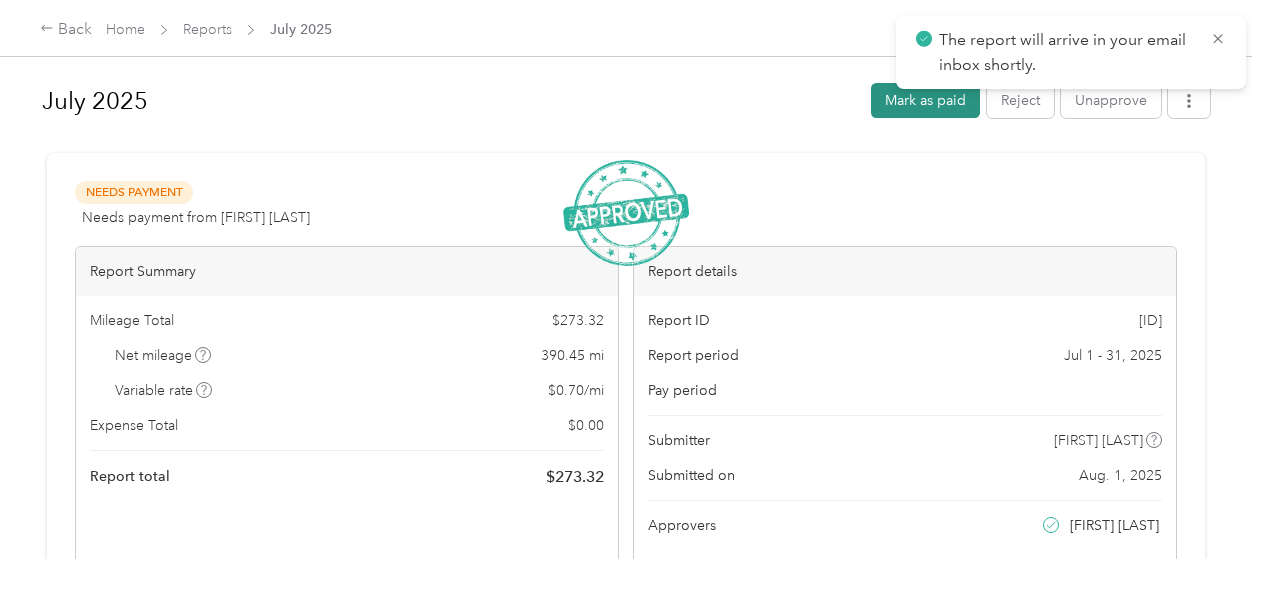 click on "Mark as paid" at bounding box center (925, 100) 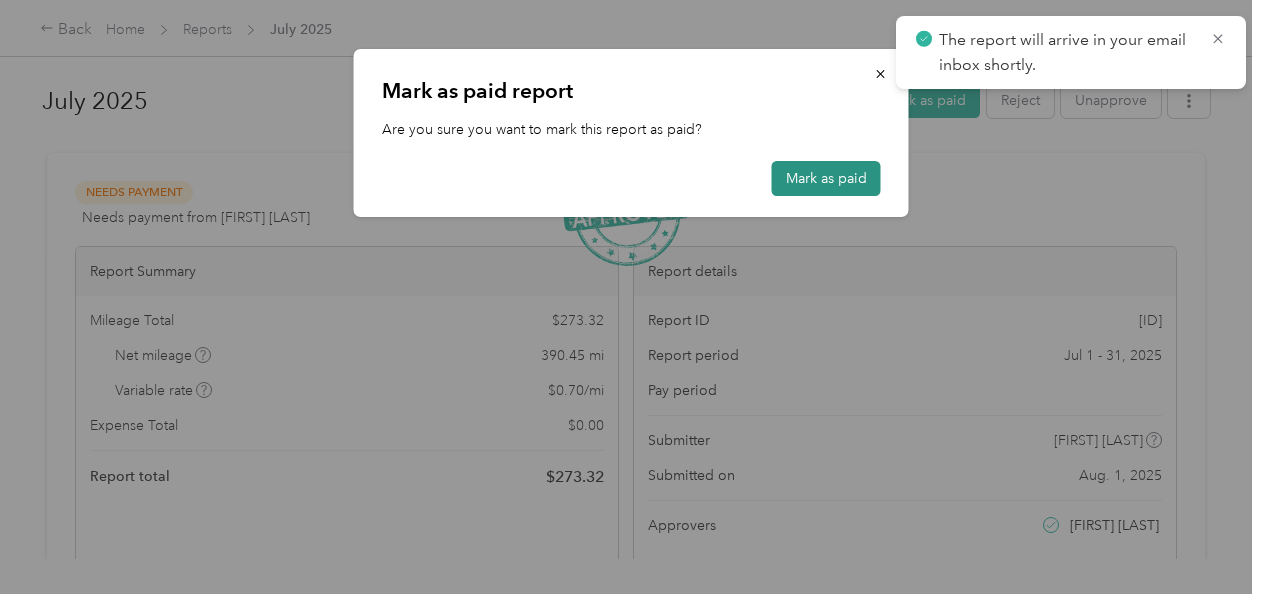 click on "Mark as paid" at bounding box center [826, 178] 